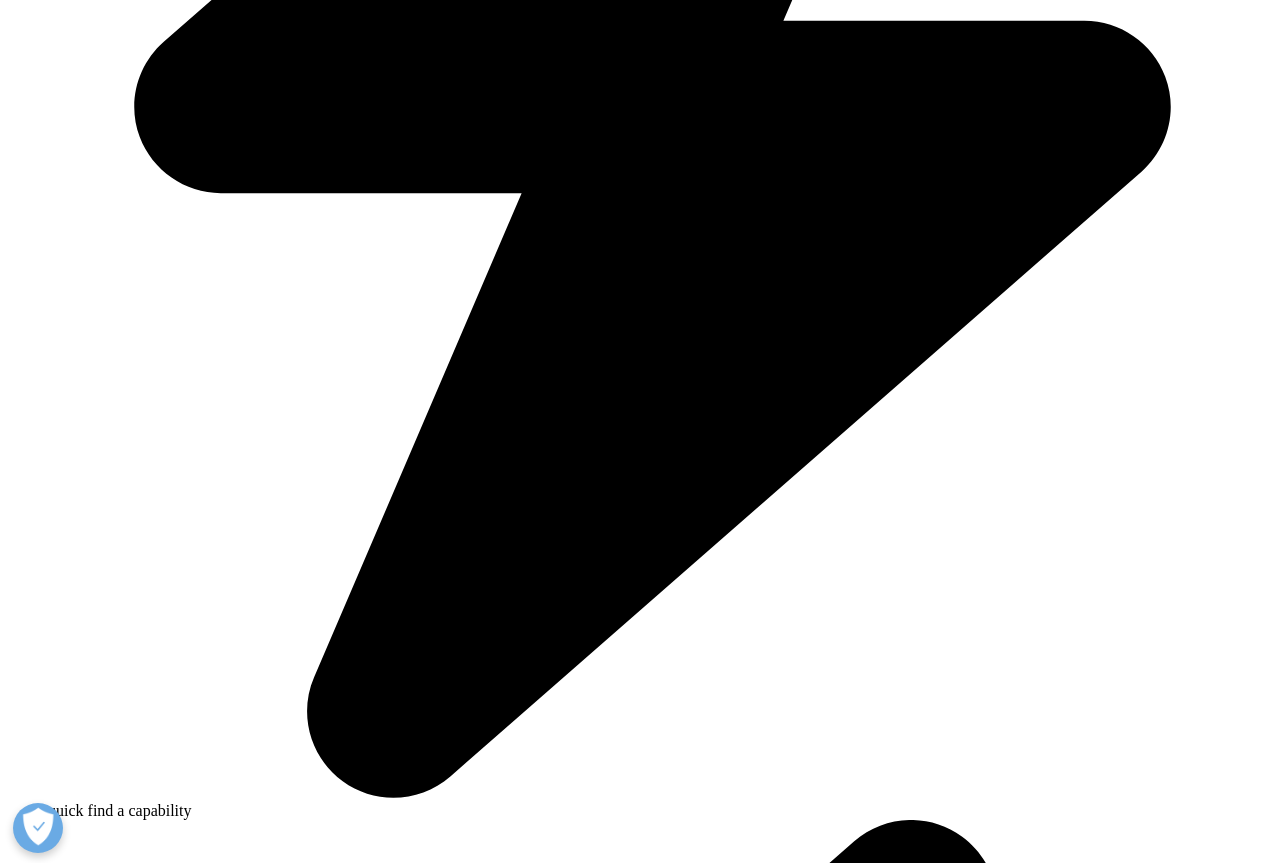 scroll, scrollTop: 1000, scrollLeft: 0, axis: vertical 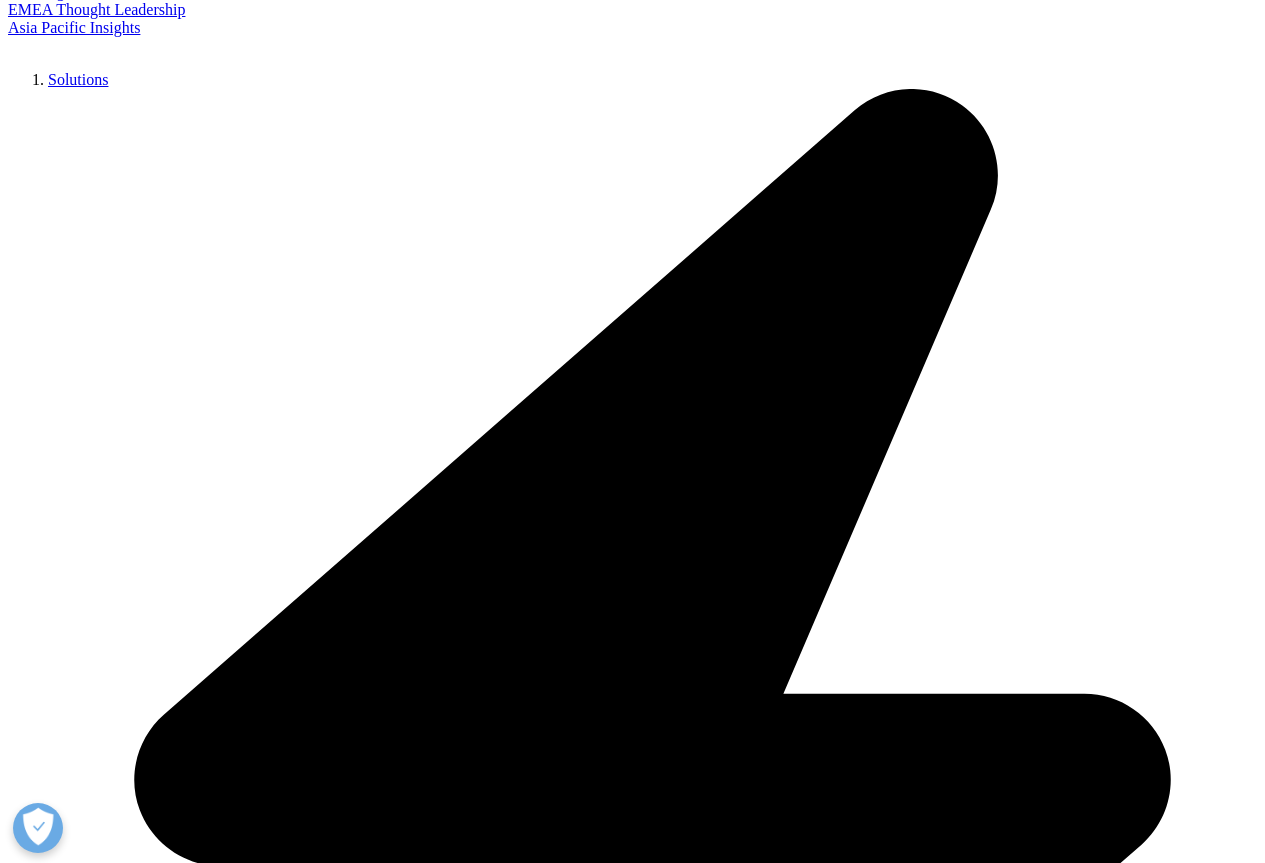 click on "Contact Us" at bounding box center (44, 16897) 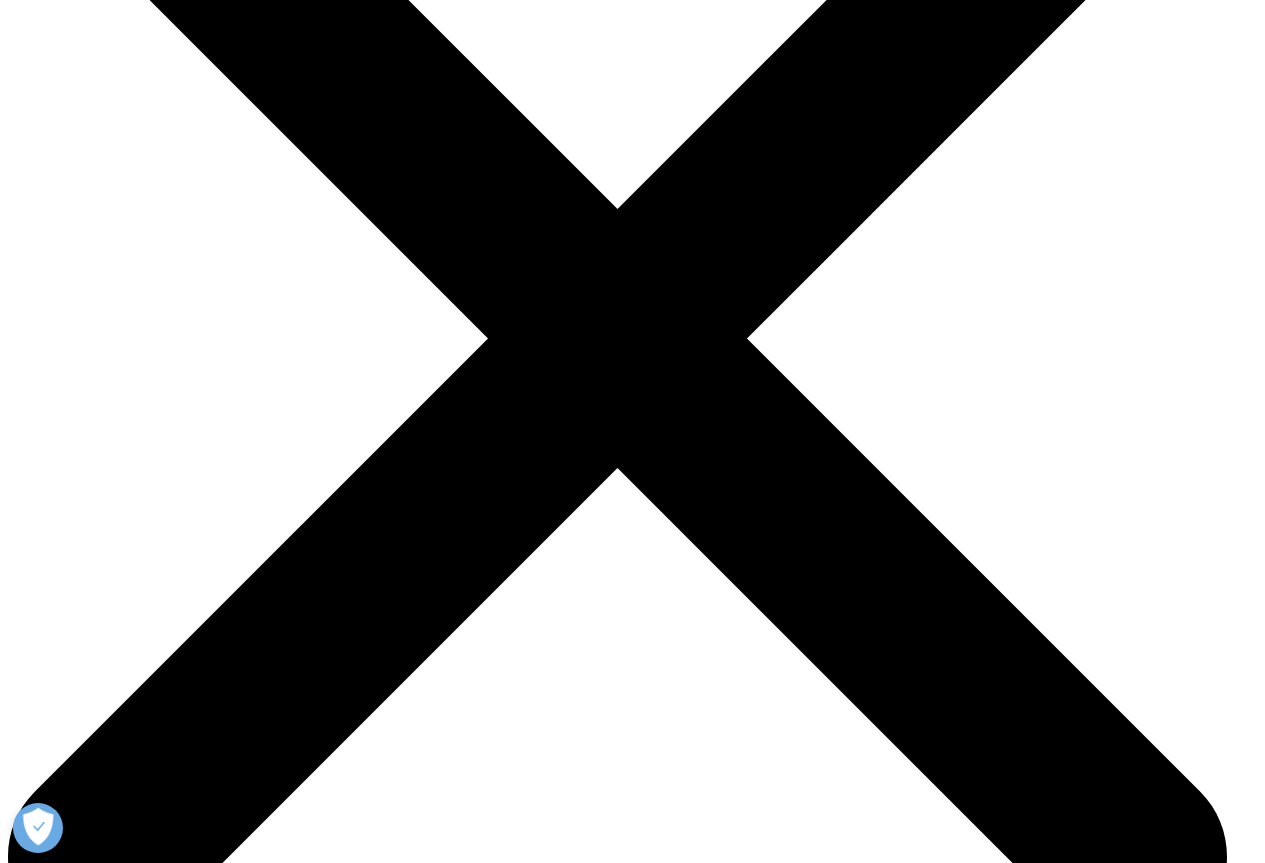 click at bounding box center [632, 34620] 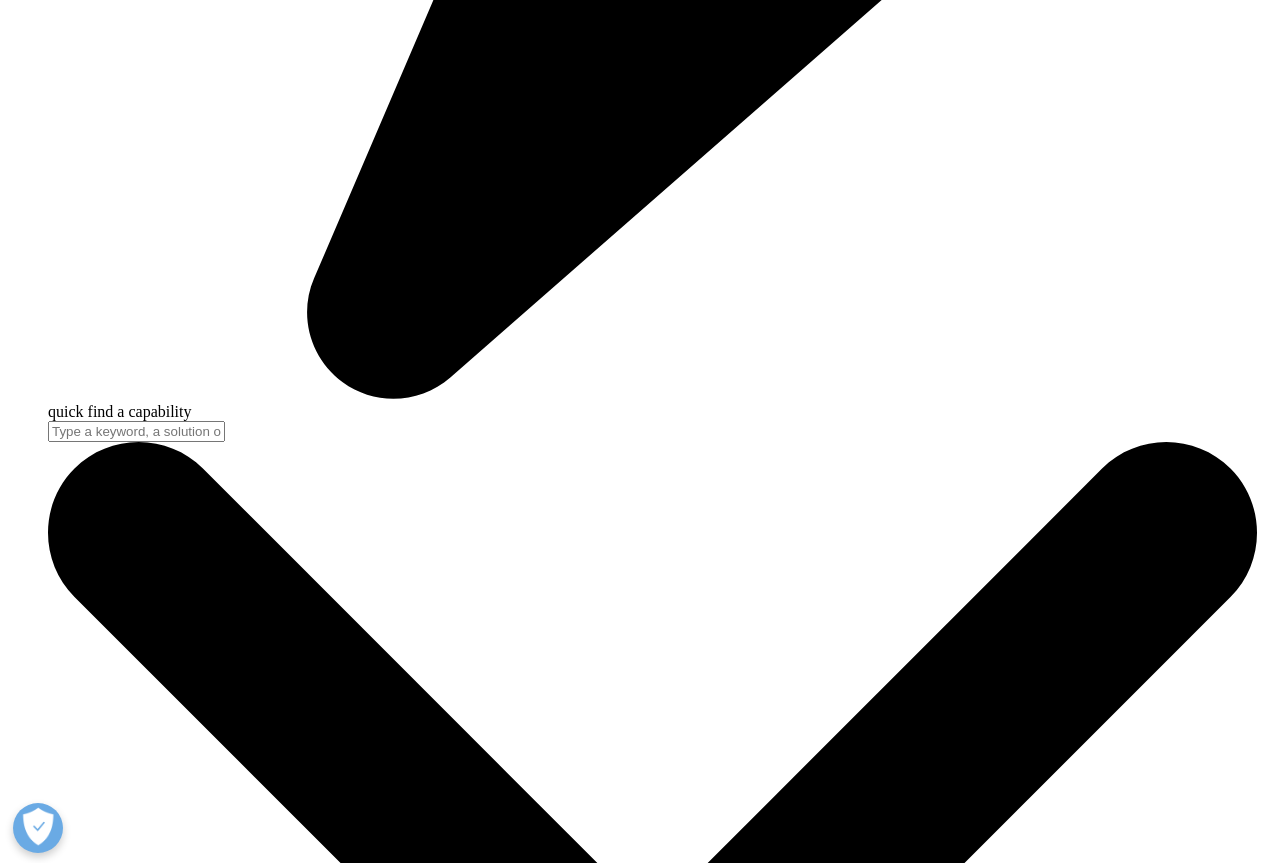 scroll, scrollTop: 5200, scrollLeft: 0, axis: vertical 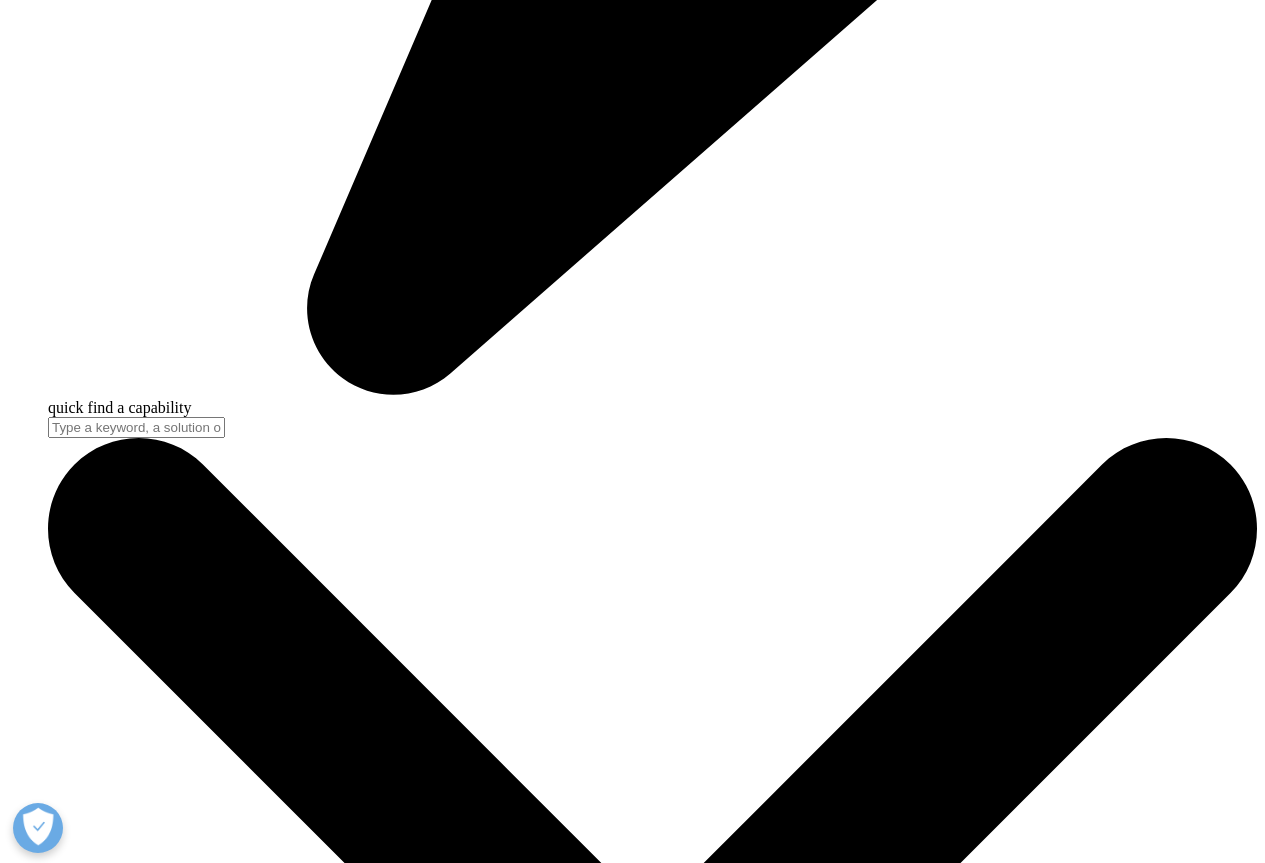 click at bounding box center [632, 24197] 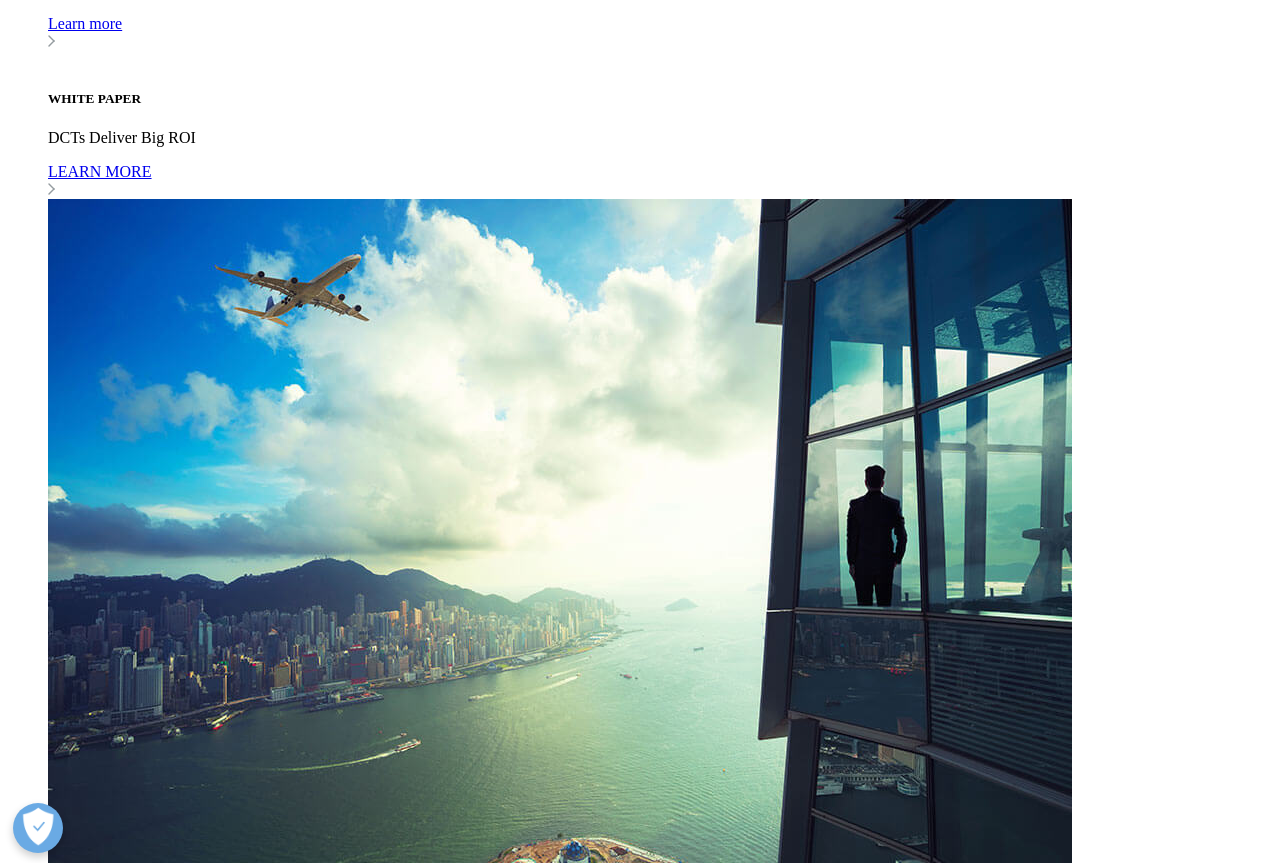 click at bounding box center (632, 17461) 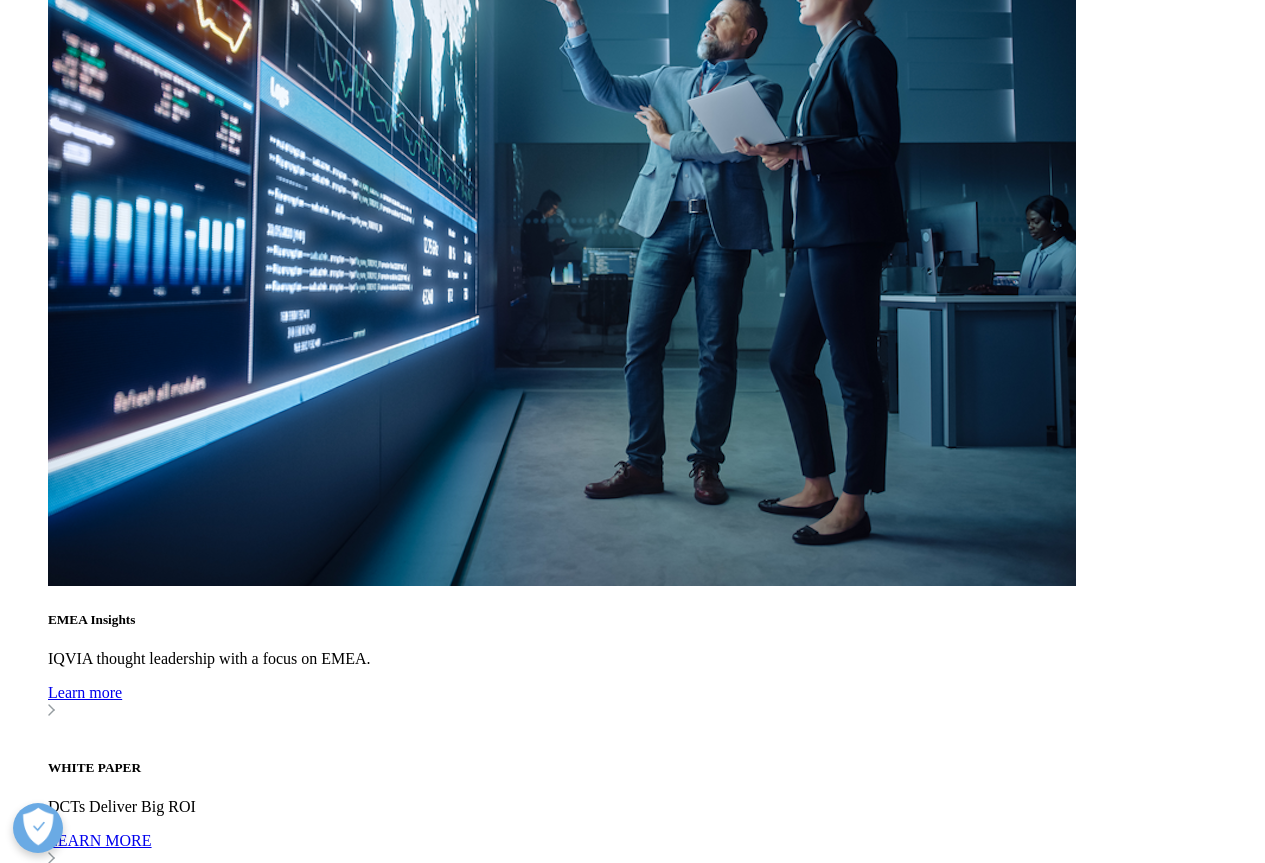 click at bounding box center (632, 18799) 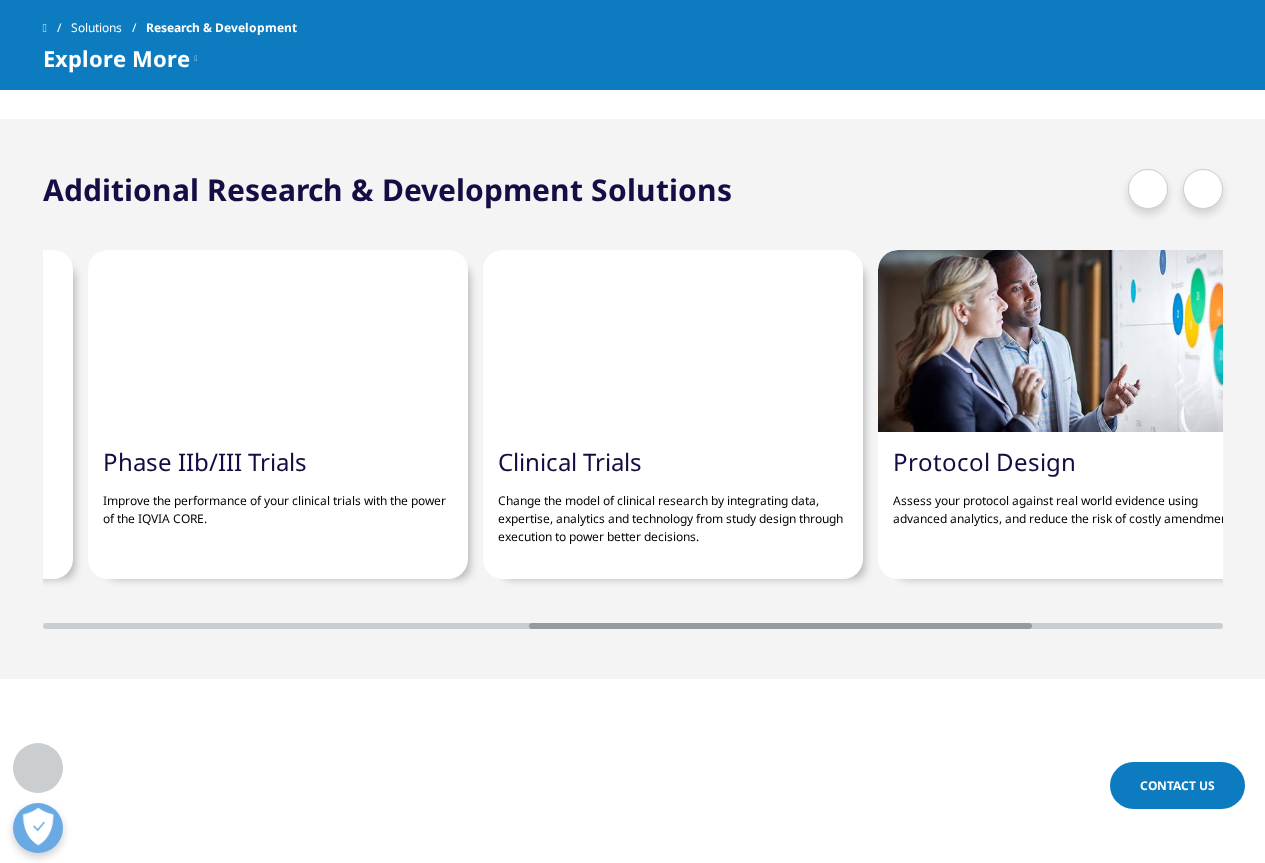 click at bounding box center (1148, 189) 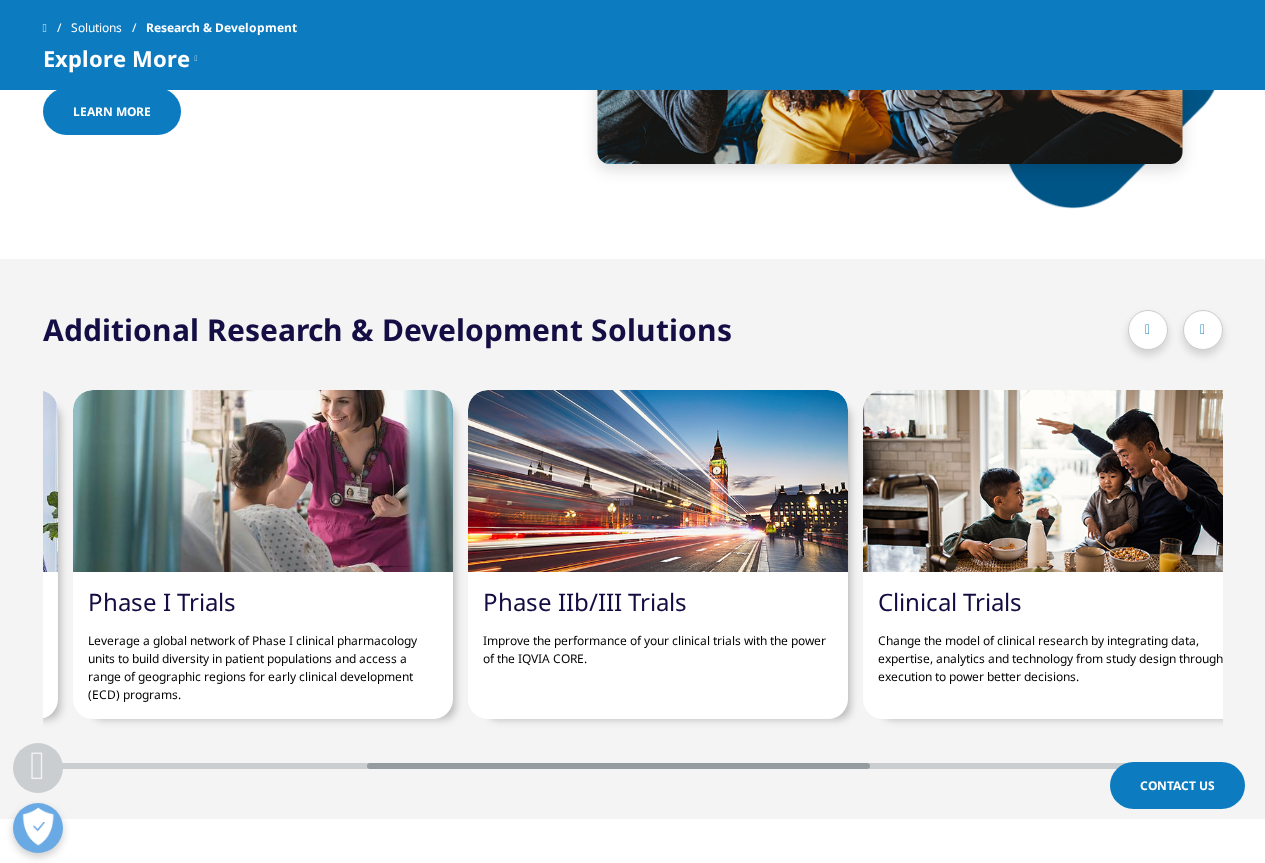 click at bounding box center [1148, 330] 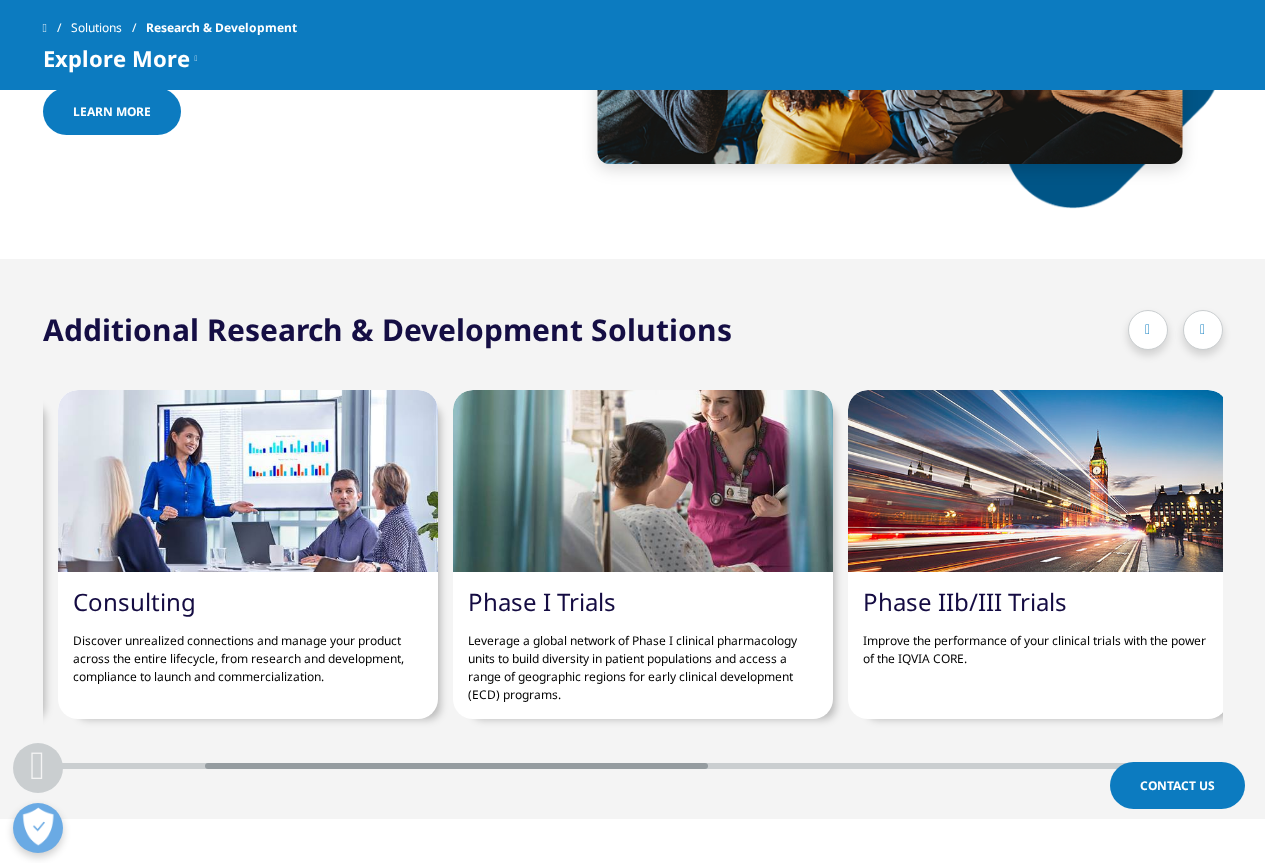 click at bounding box center [1148, 330] 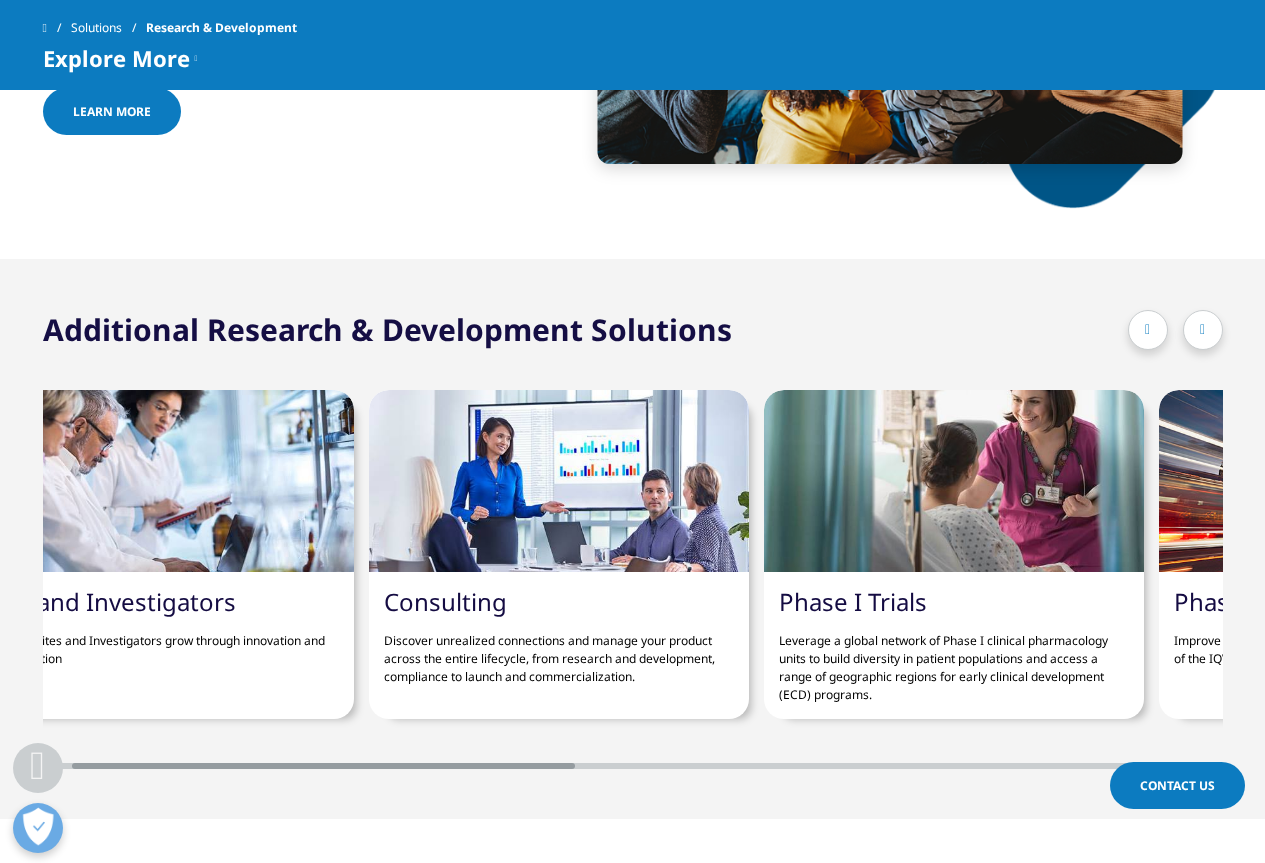 click at bounding box center (1148, 330) 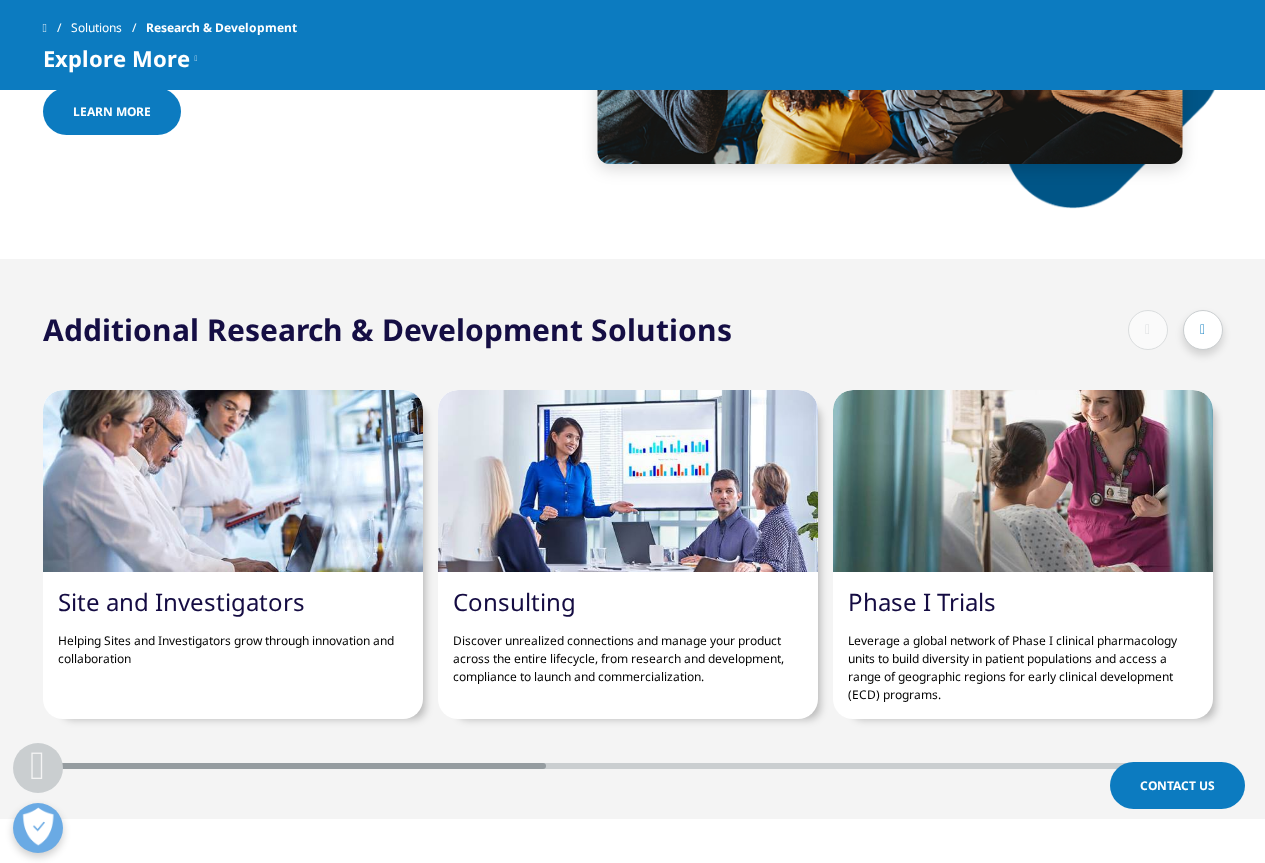 click on "Site and Investigators" at bounding box center [181, 601] 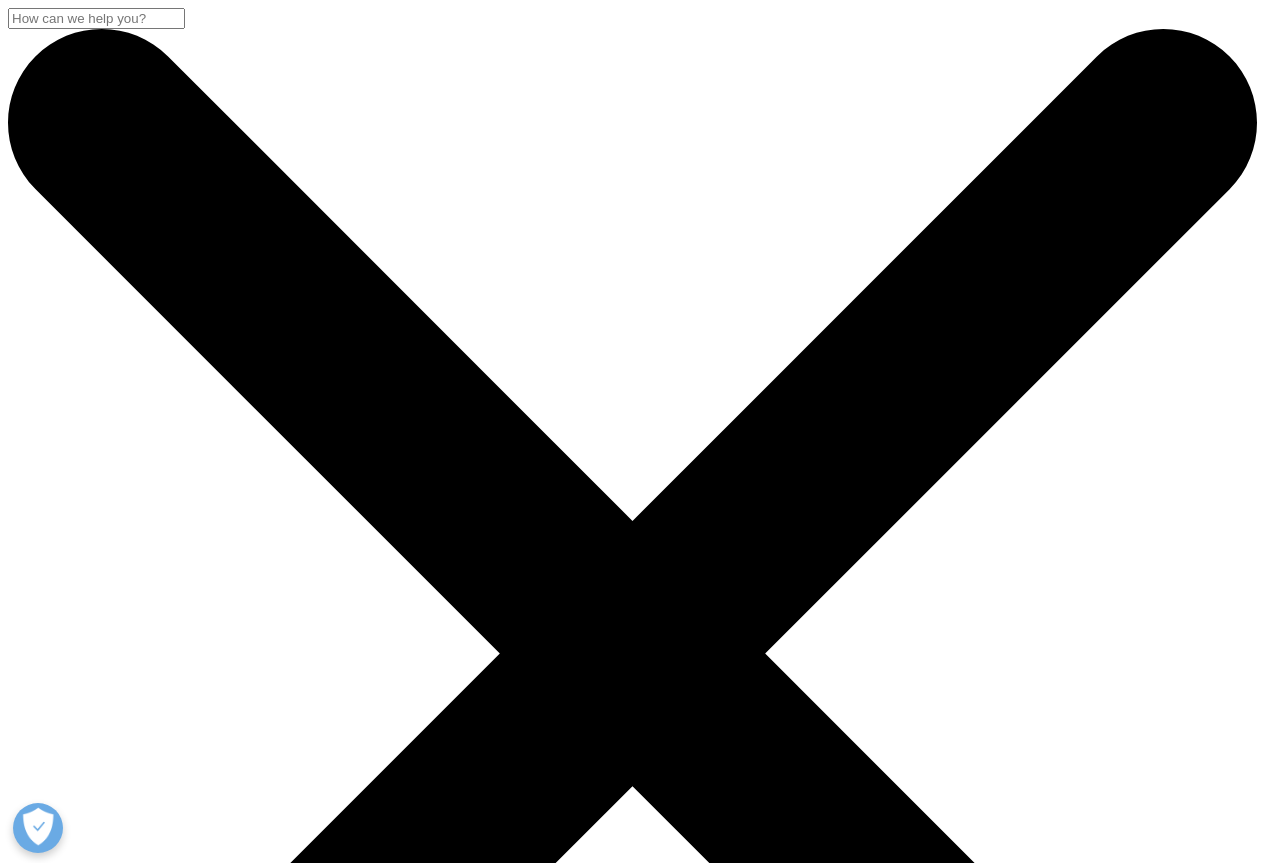 scroll, scrollTop: 0, scrollLeft: 0, axis: both 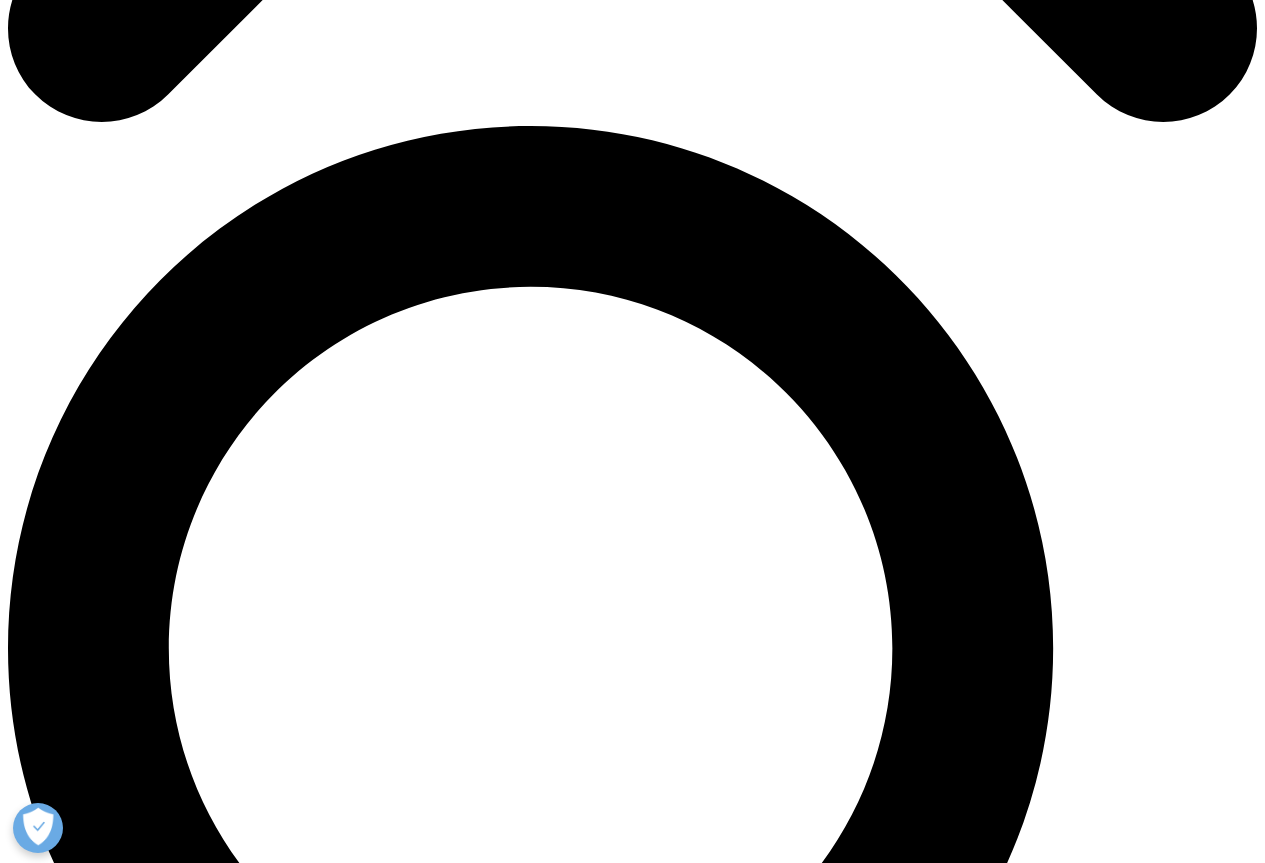 drag, startPoint x: 46, startPoint y: 308, endPoint x: 381, endPoint y: 343, distance: 336.8234 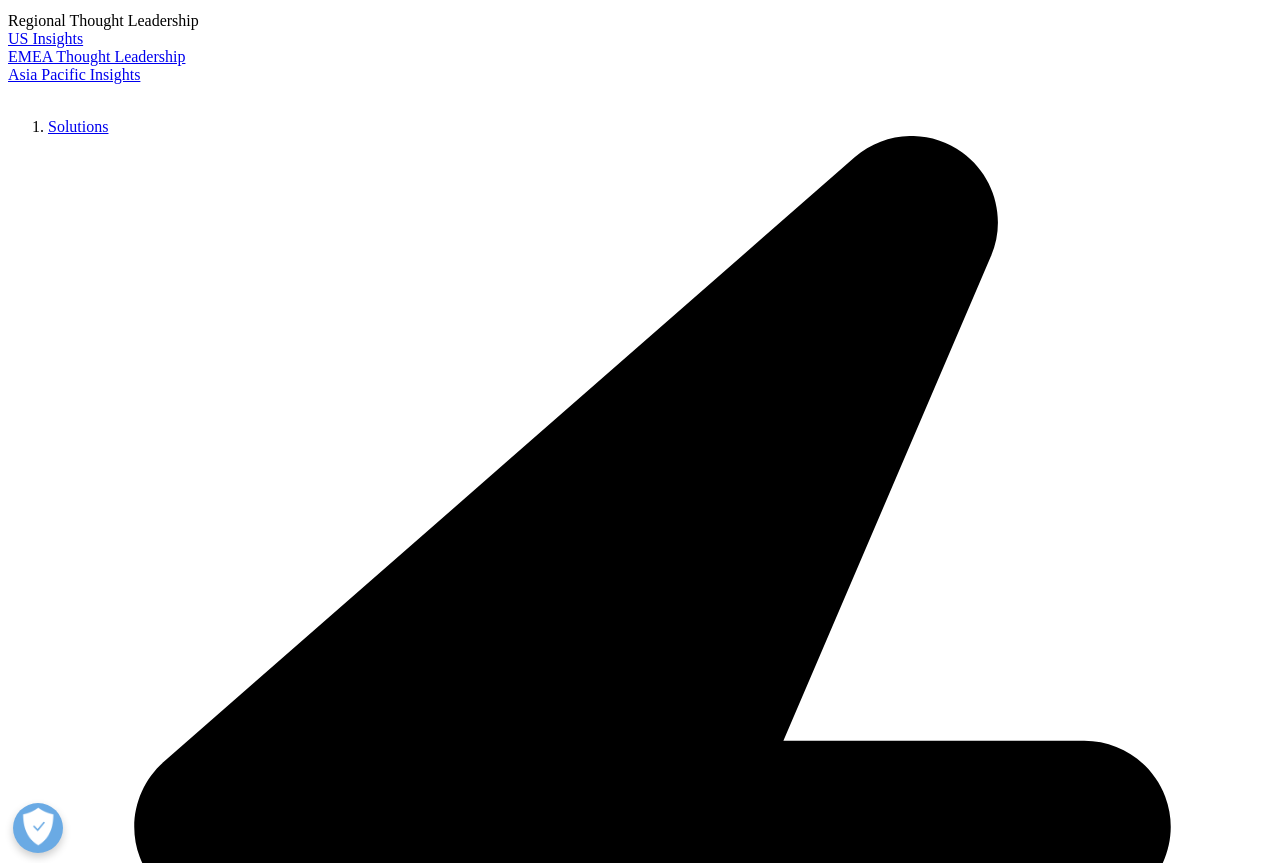 scroll, scrollTop: 4400, scrollLeft: 0, axis: vertical 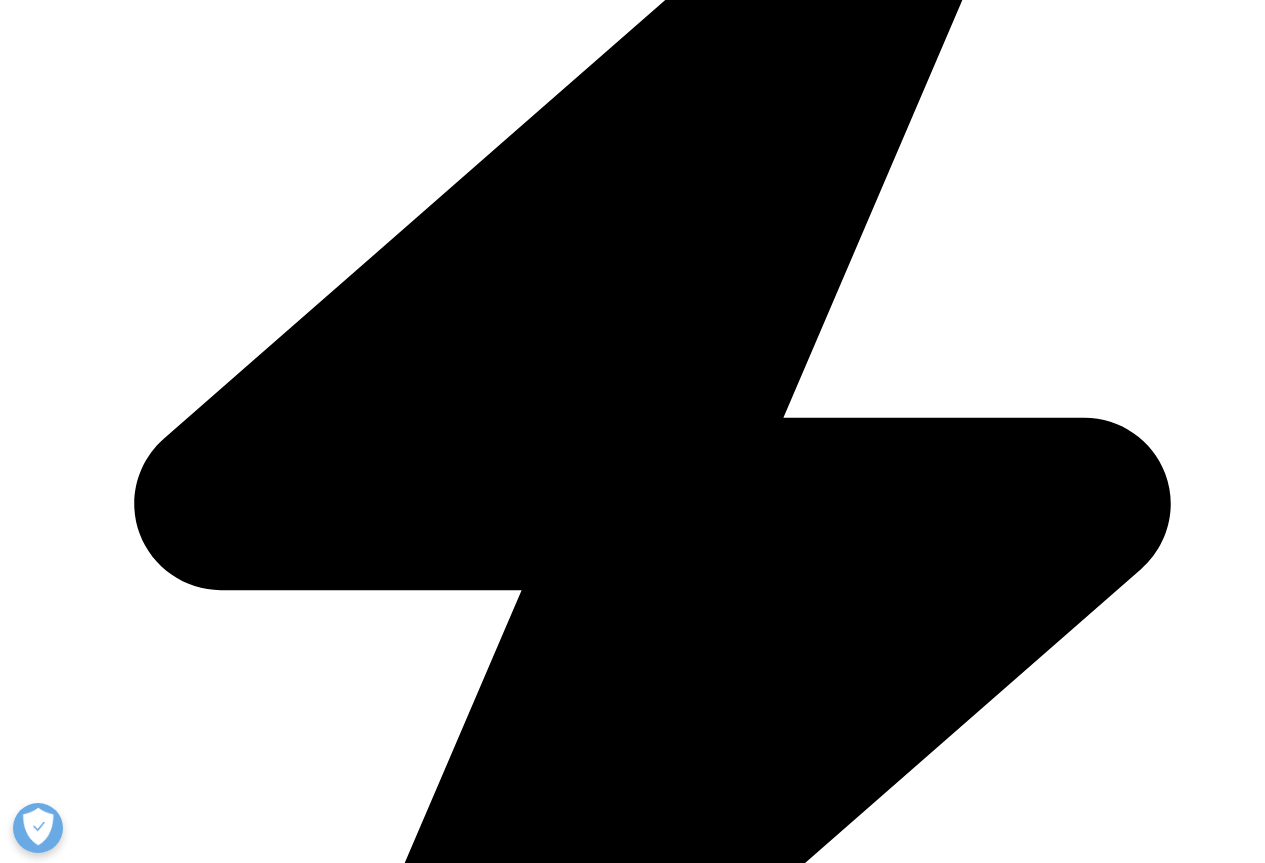 click at bounding box center [39, 23133] 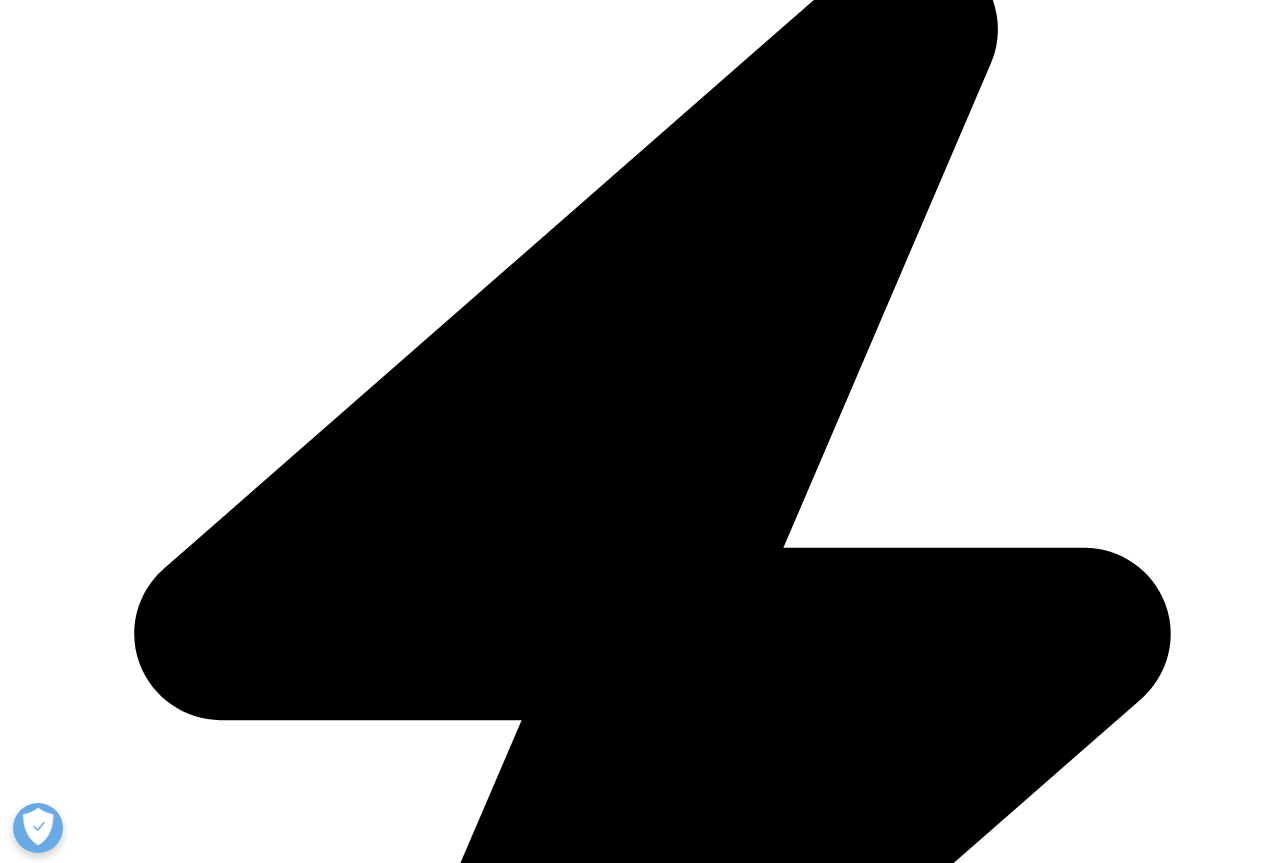 scroll, scrollTop: 4600, scrollLeft: 0, axis: vertical 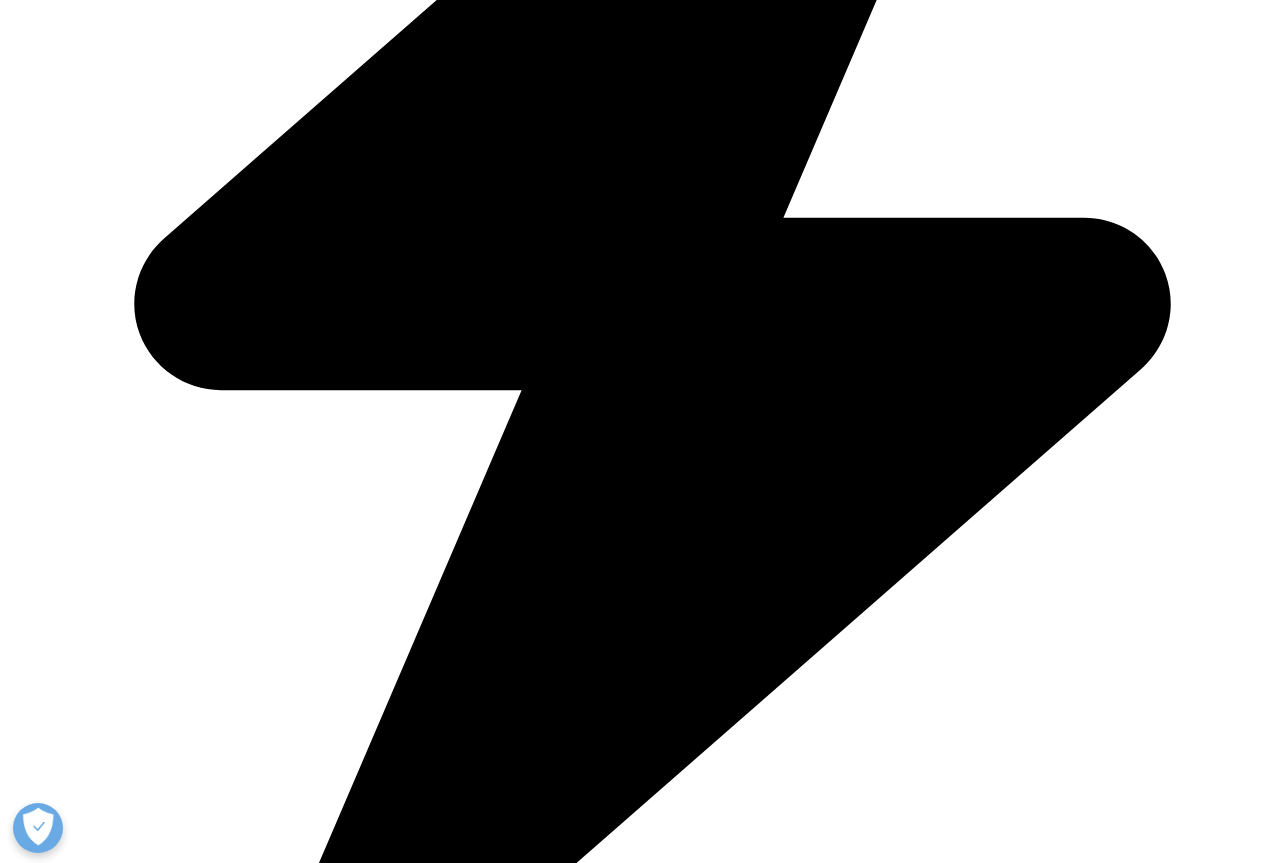 click on "Patient Recruitment" at bounding box center (72, 23625) 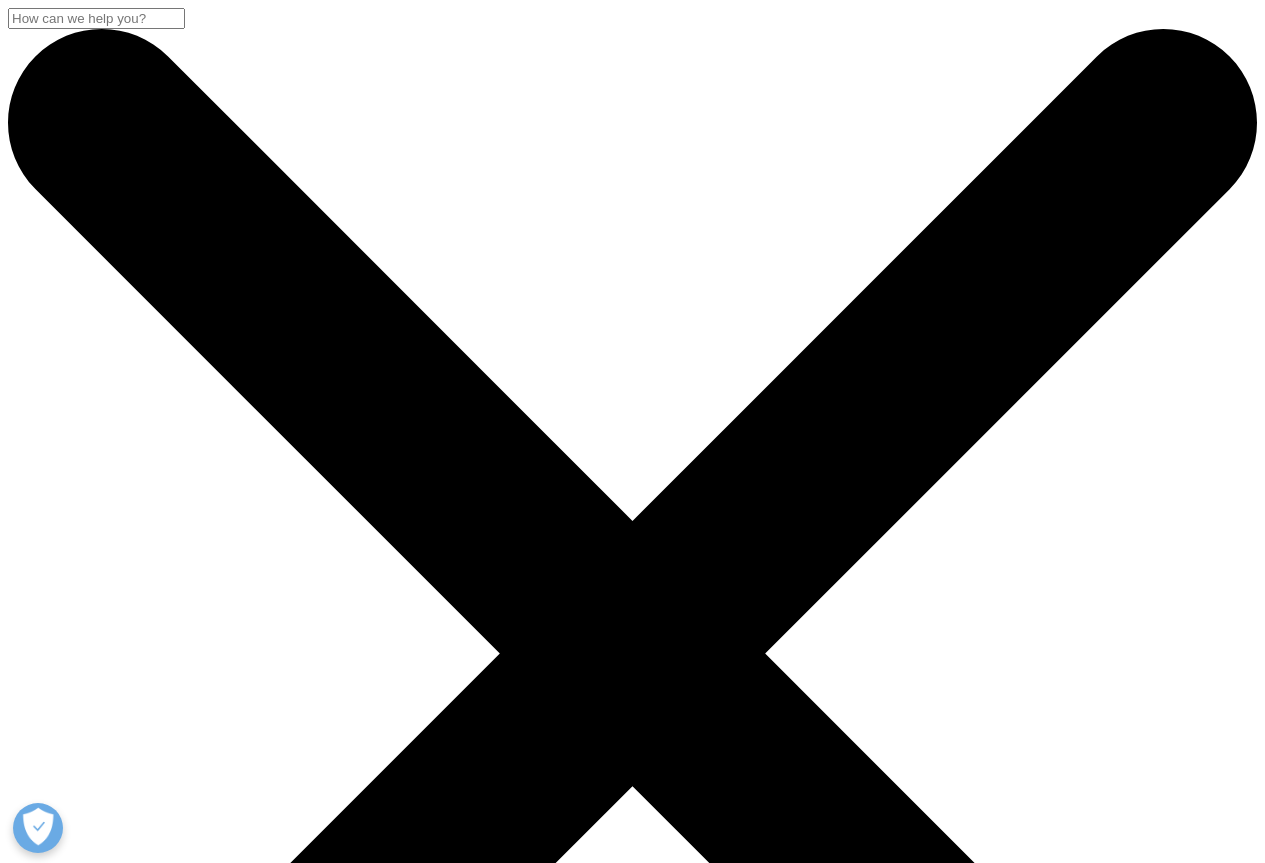 scroll, scrollTop: 0, scrollLeft: 0, axis: both 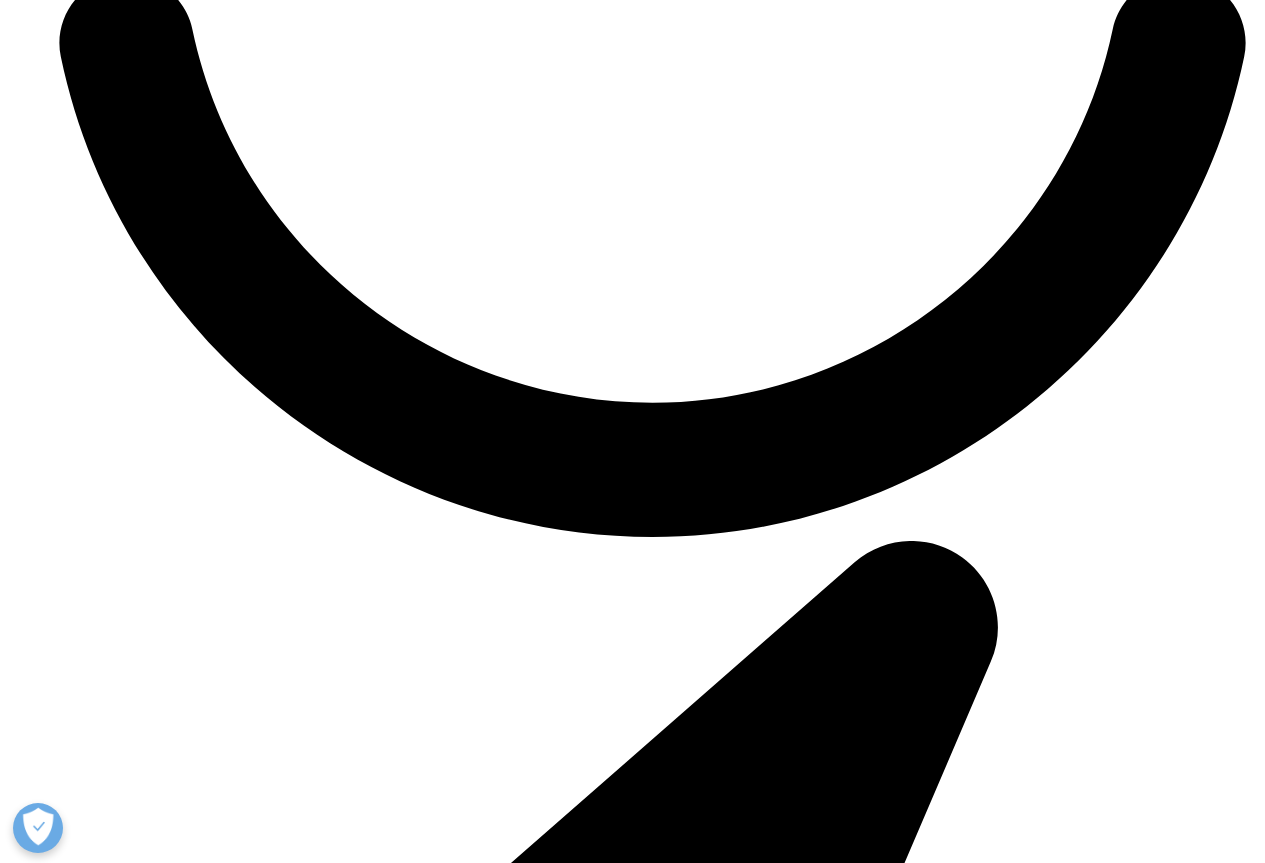 click on "Careers" at bounding box center (75, 36299) 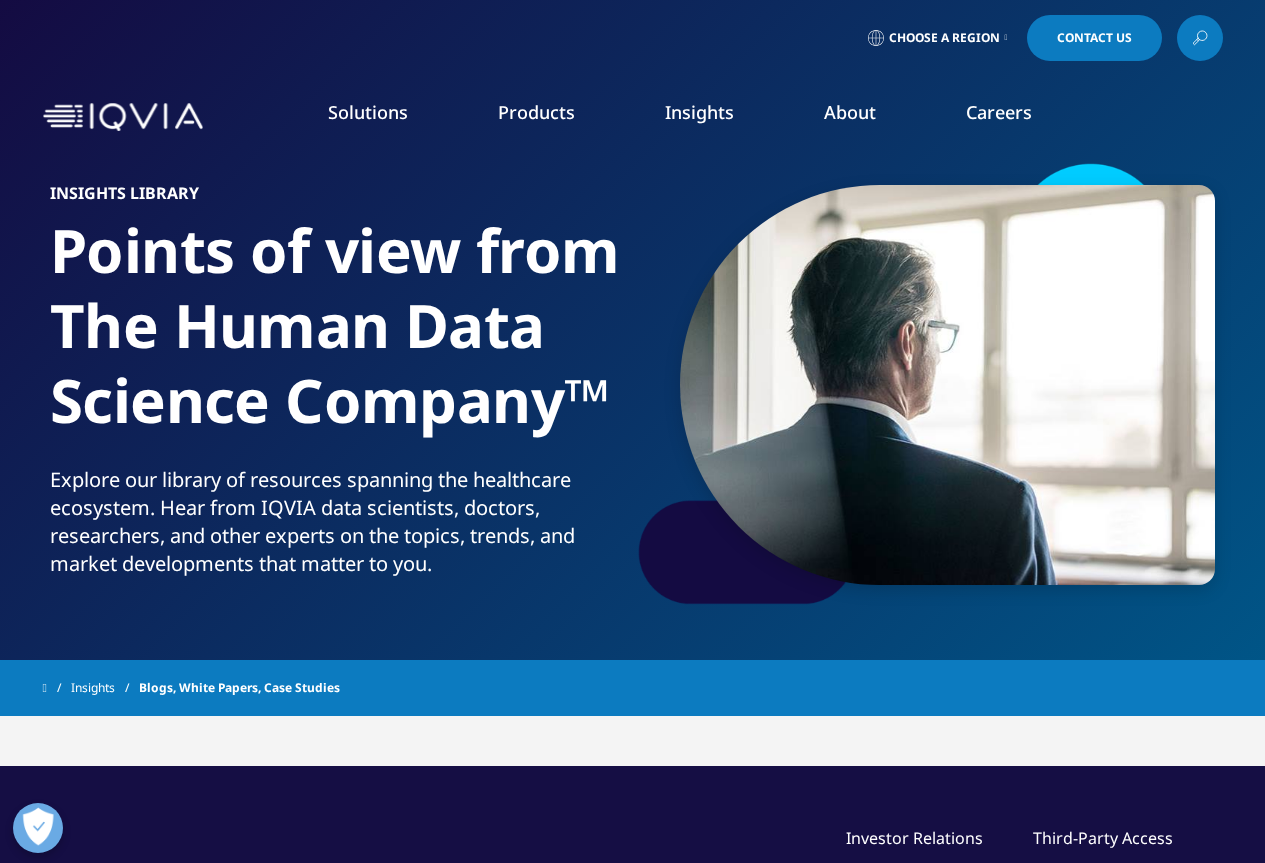 scroll, scrollTop: 0, scrollLeft: 0, axis: both 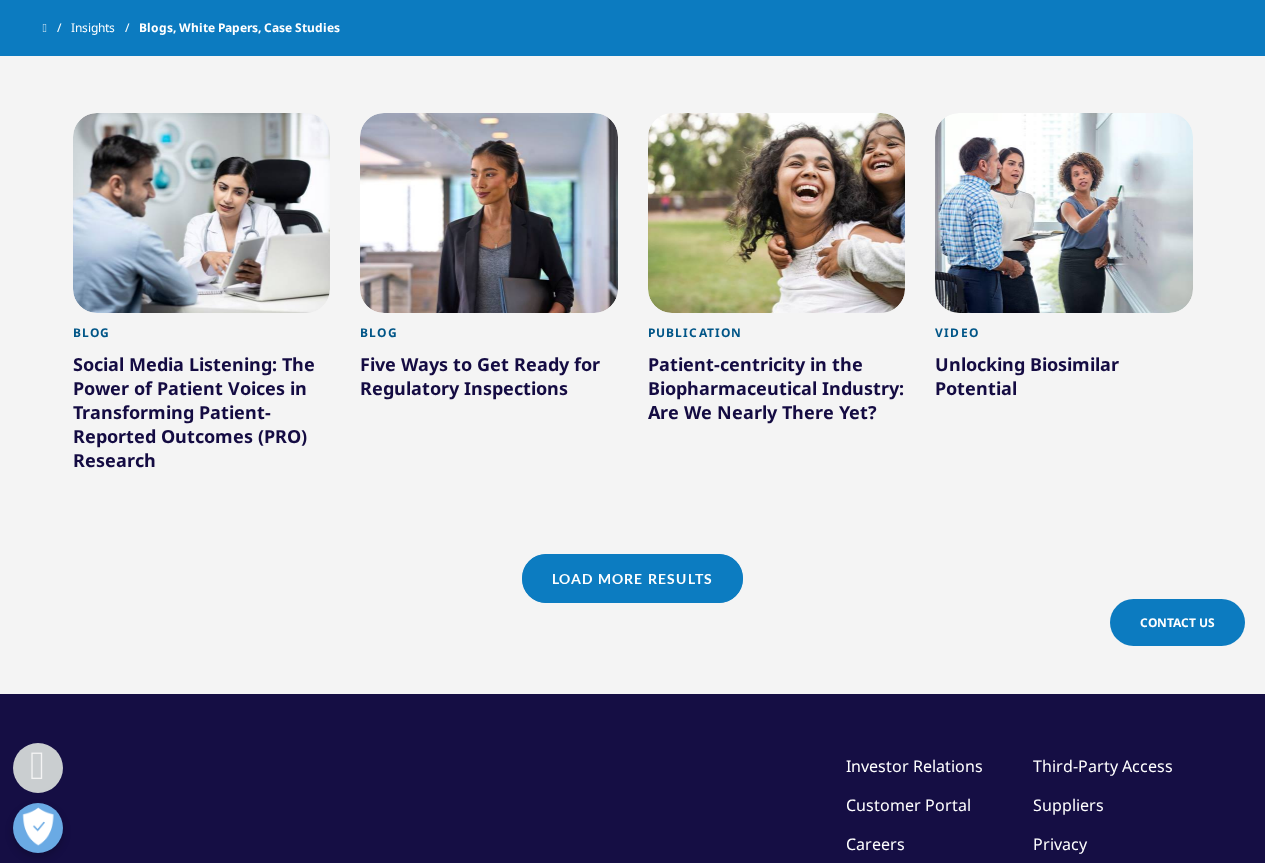 click on "Load More Results" at bounding box center (632, 578) 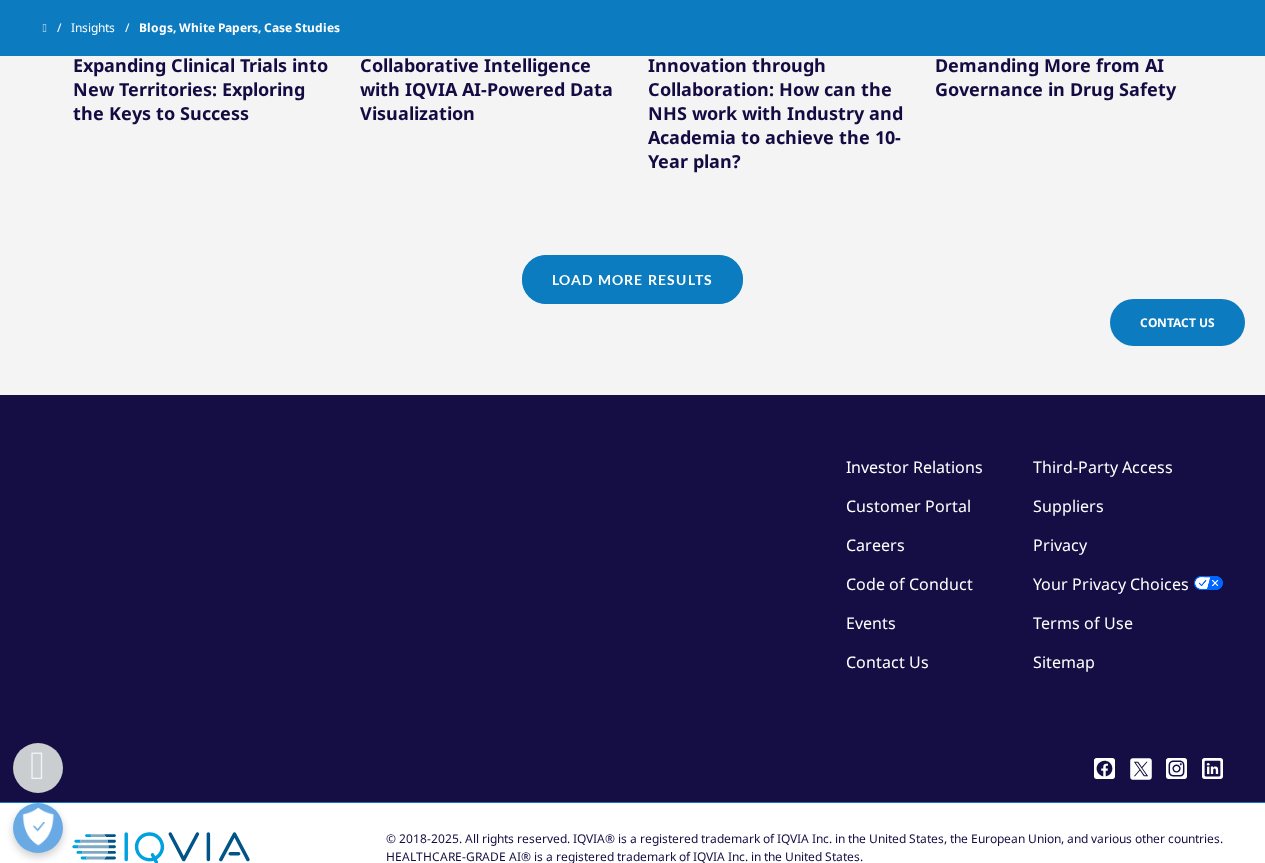 scroll, scrollTop: 3359, scrollLeft: 0, axis: vertical 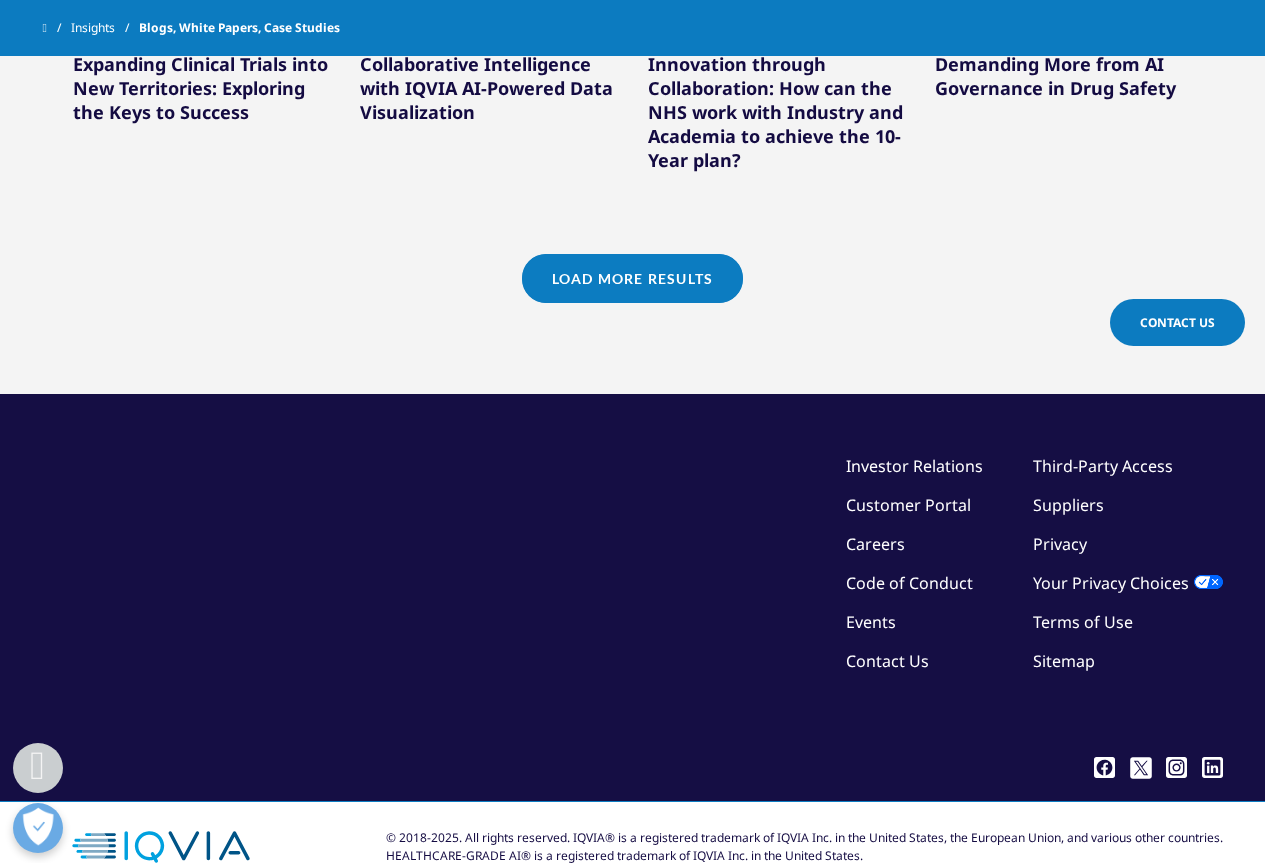 click on "Load More Results" at bounding box center [632, 278] 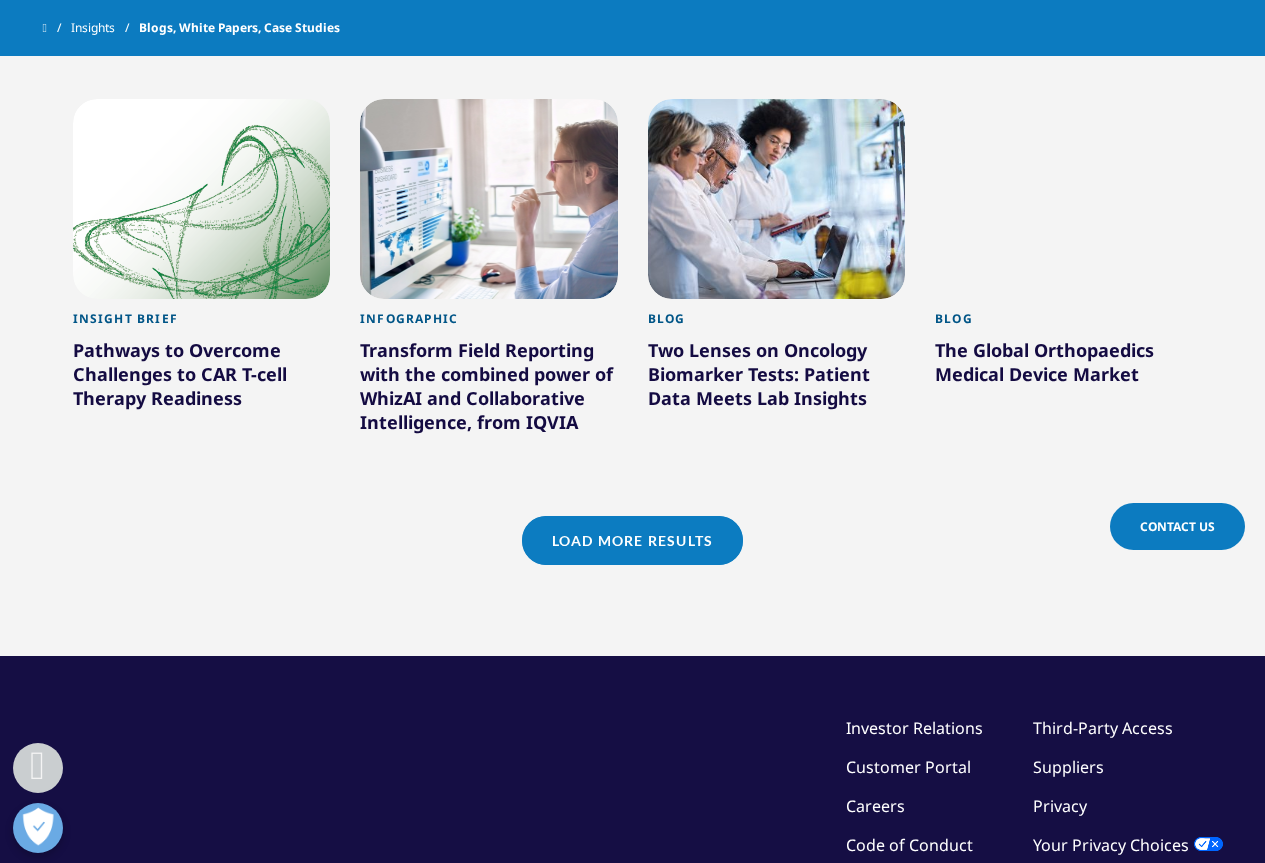 scroll, scrollTop: 4359, scrollLeft: 0, axis: vertical 